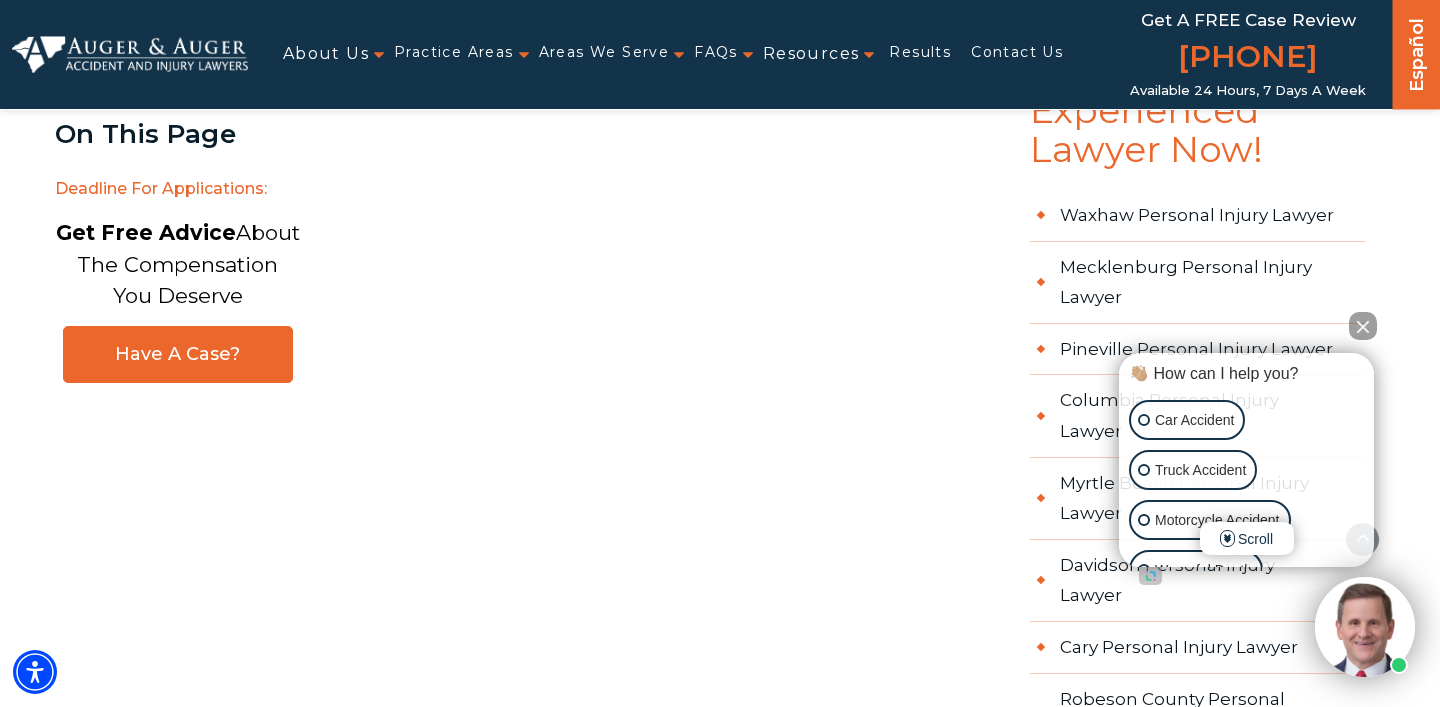 scroll, scrollTop: 4194, scrollLeft: 0, axis: vertical 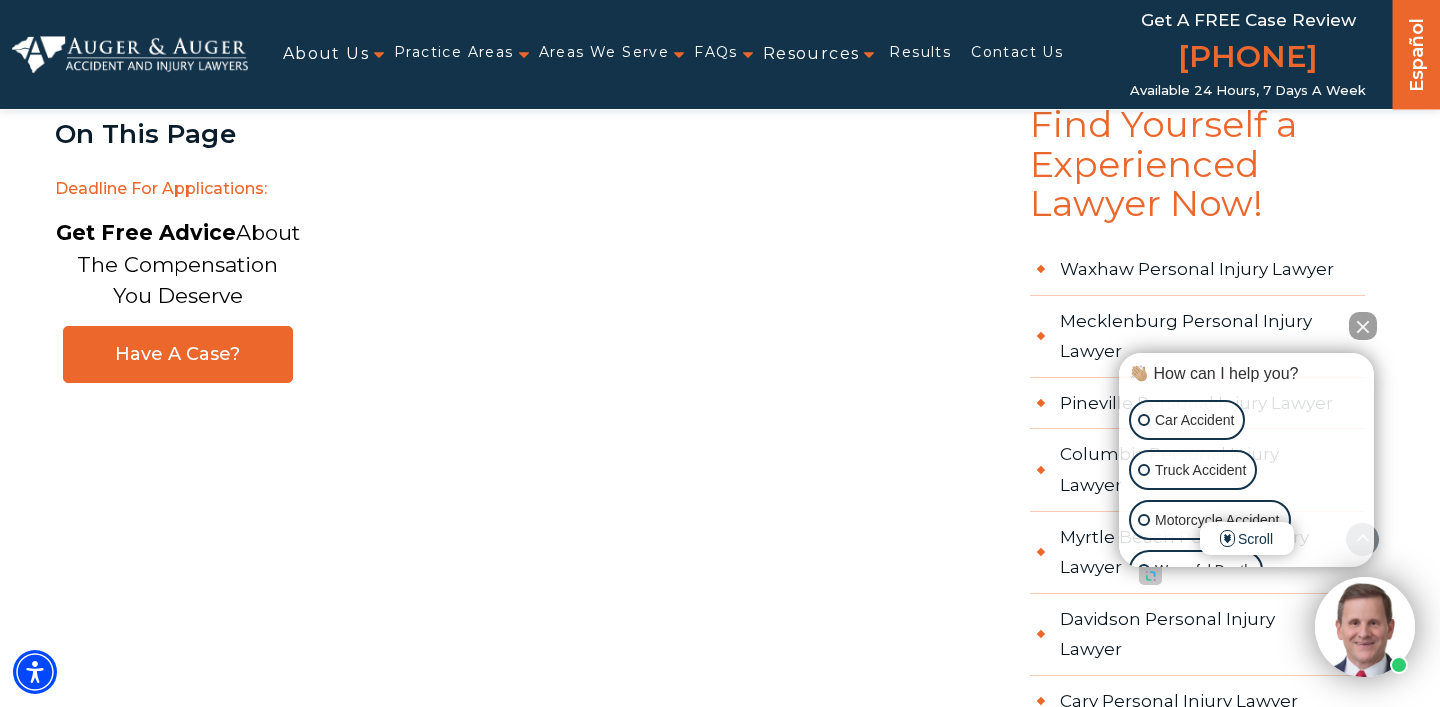 click at bounding box center [1363, 326] 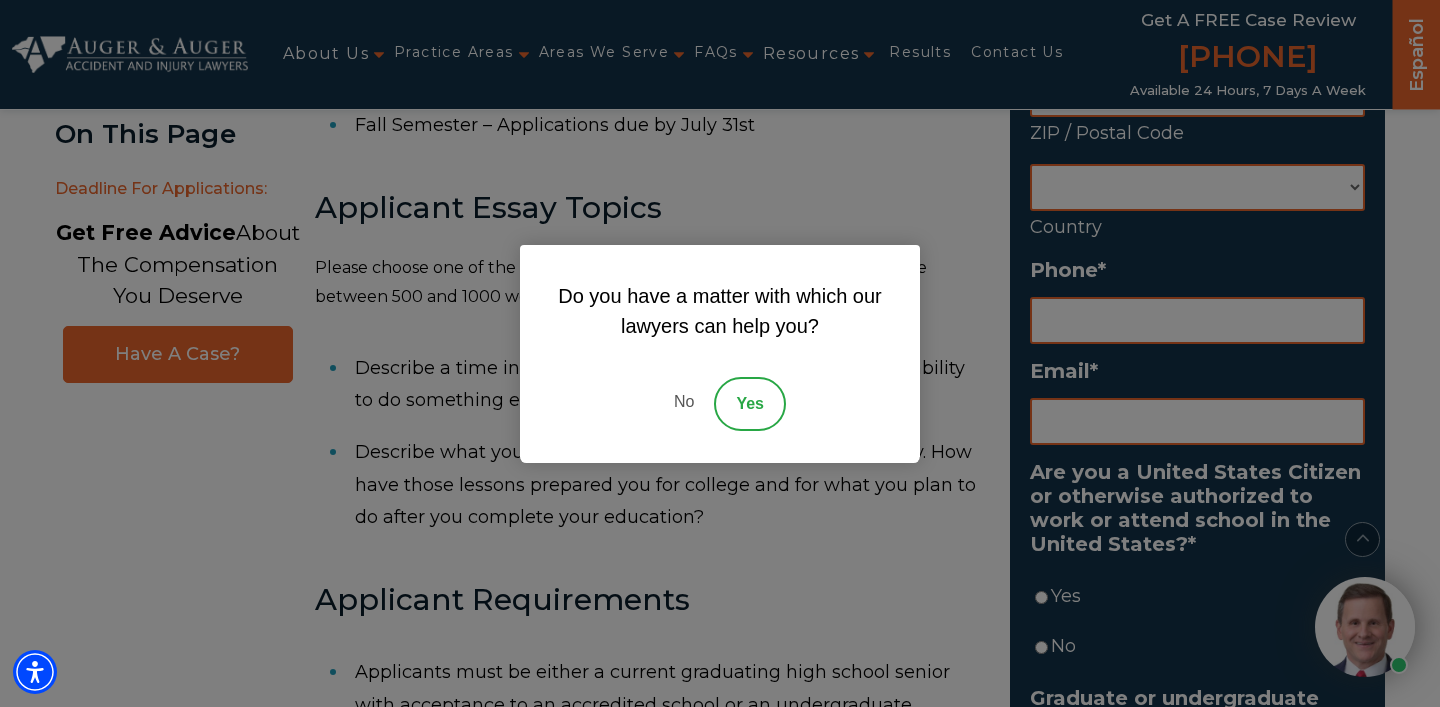 scroll, scrollTop: 914, scrollLeft: 0, axis: vertical 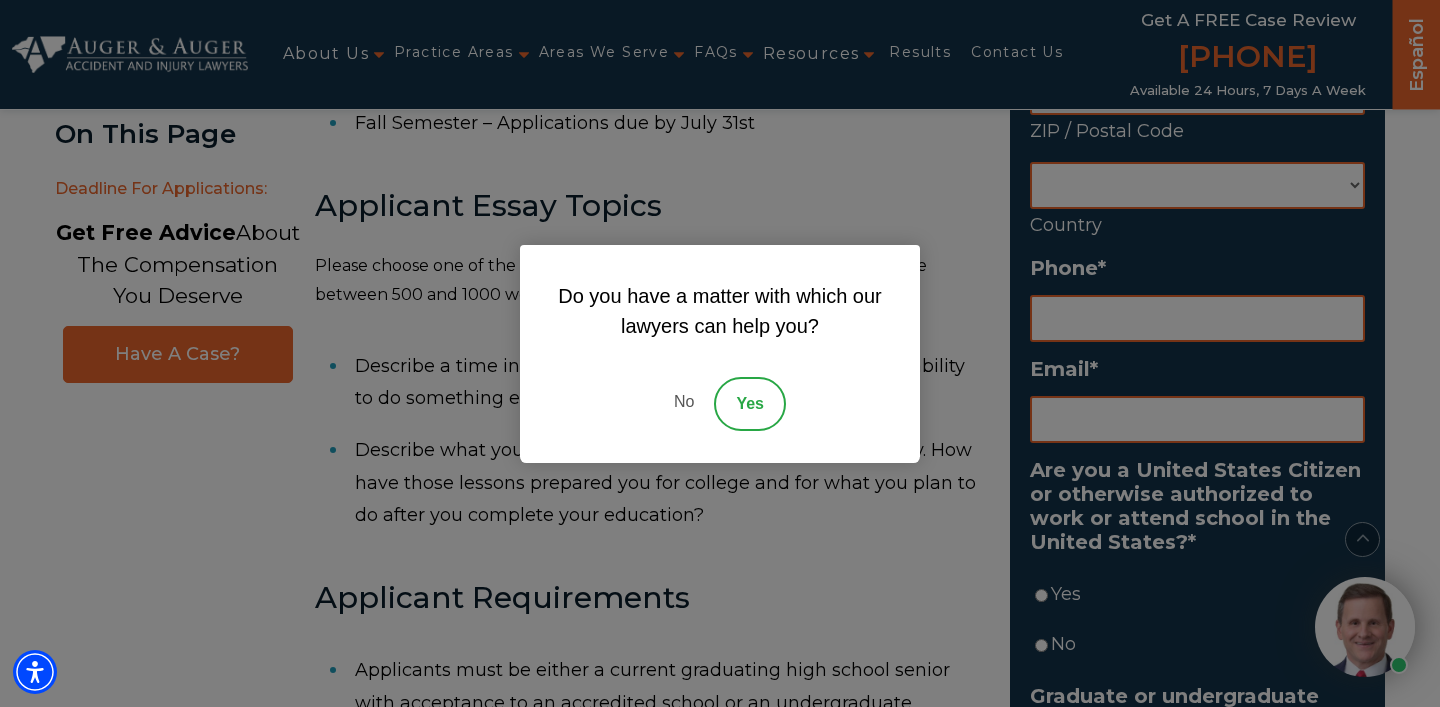 click on "No" at bounding box center [684, 404] 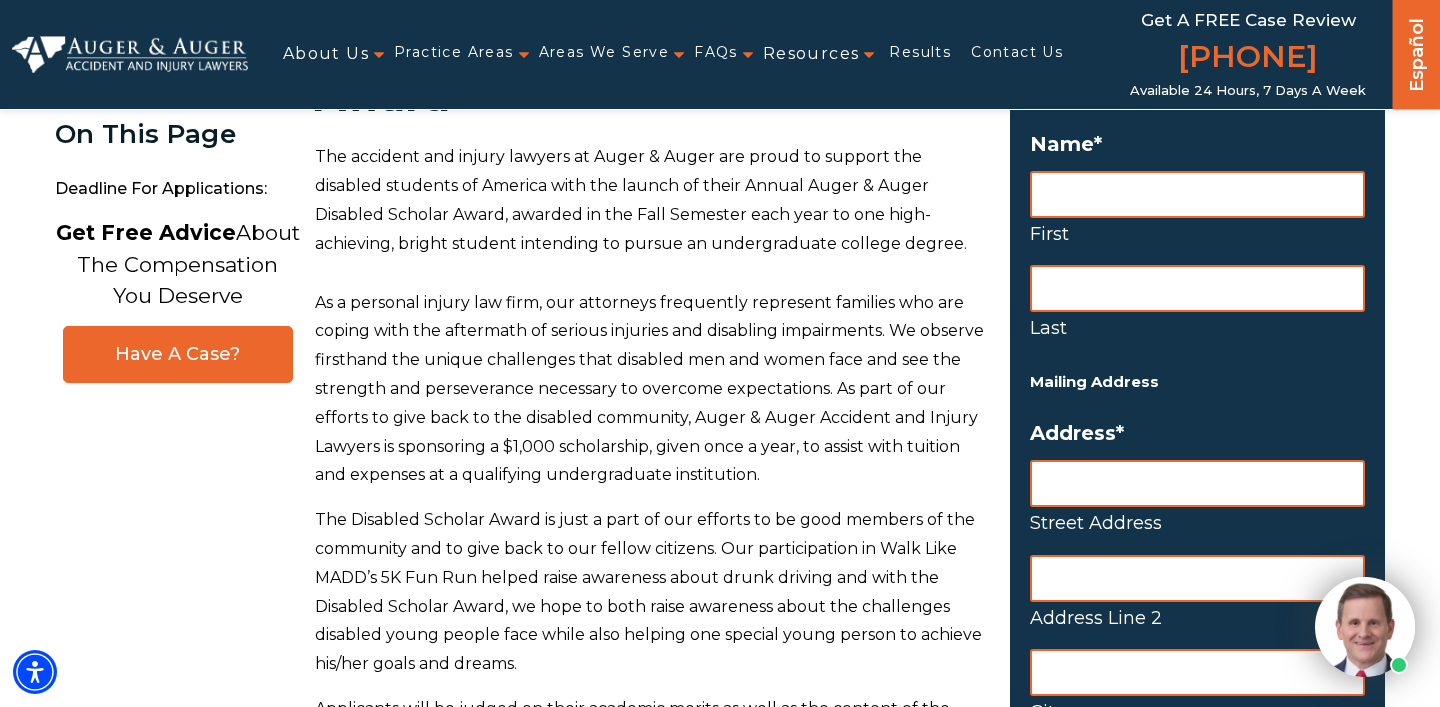 scroll, scrollTop: 145, scrollLeft: 0, axis: vertical 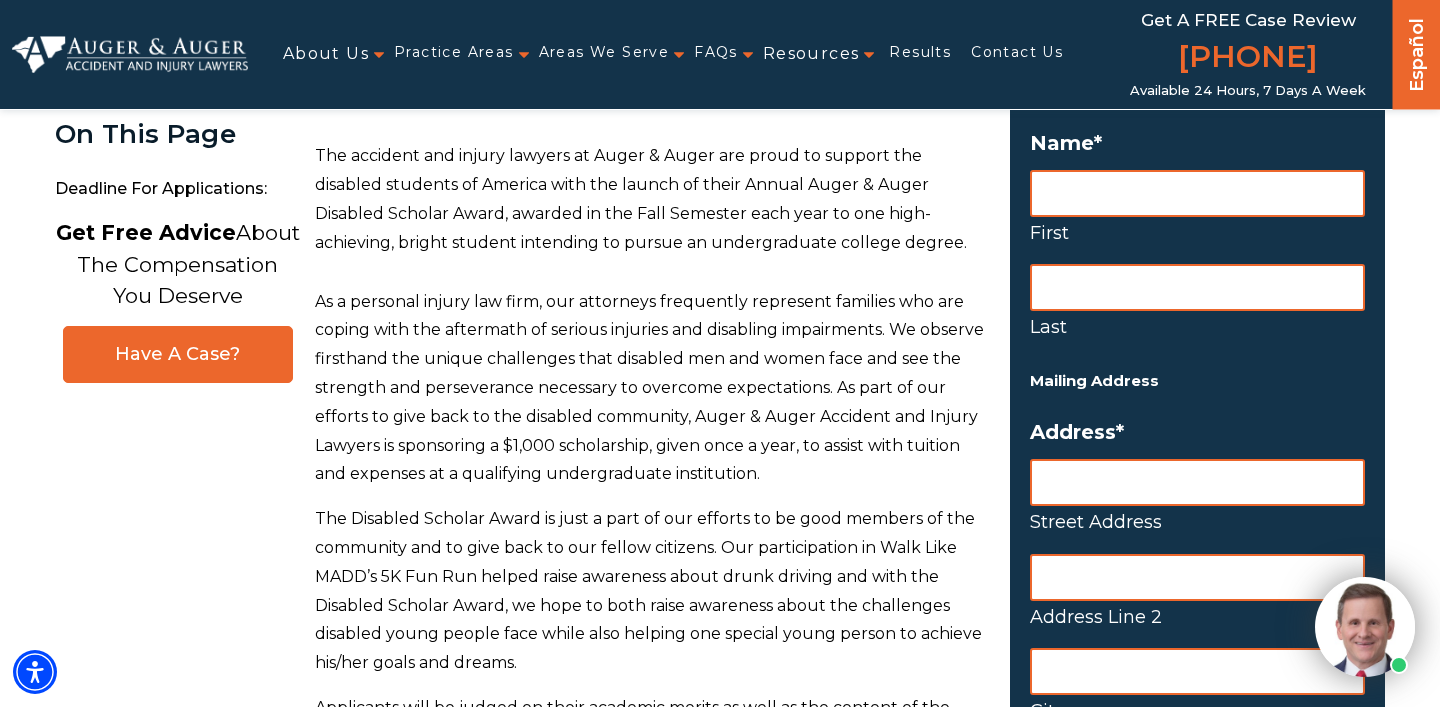 click on "First" at bounding box center [1197, 193] 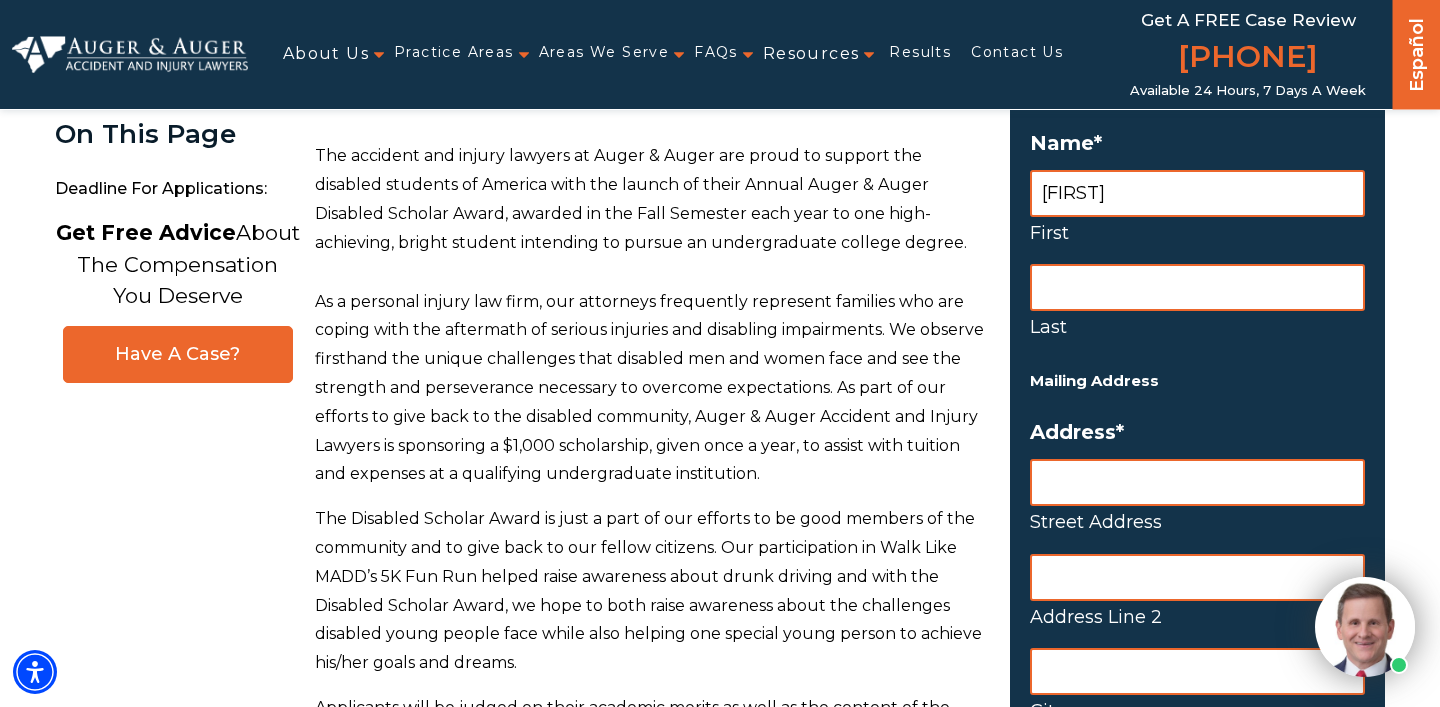 type on "[FIRST]" 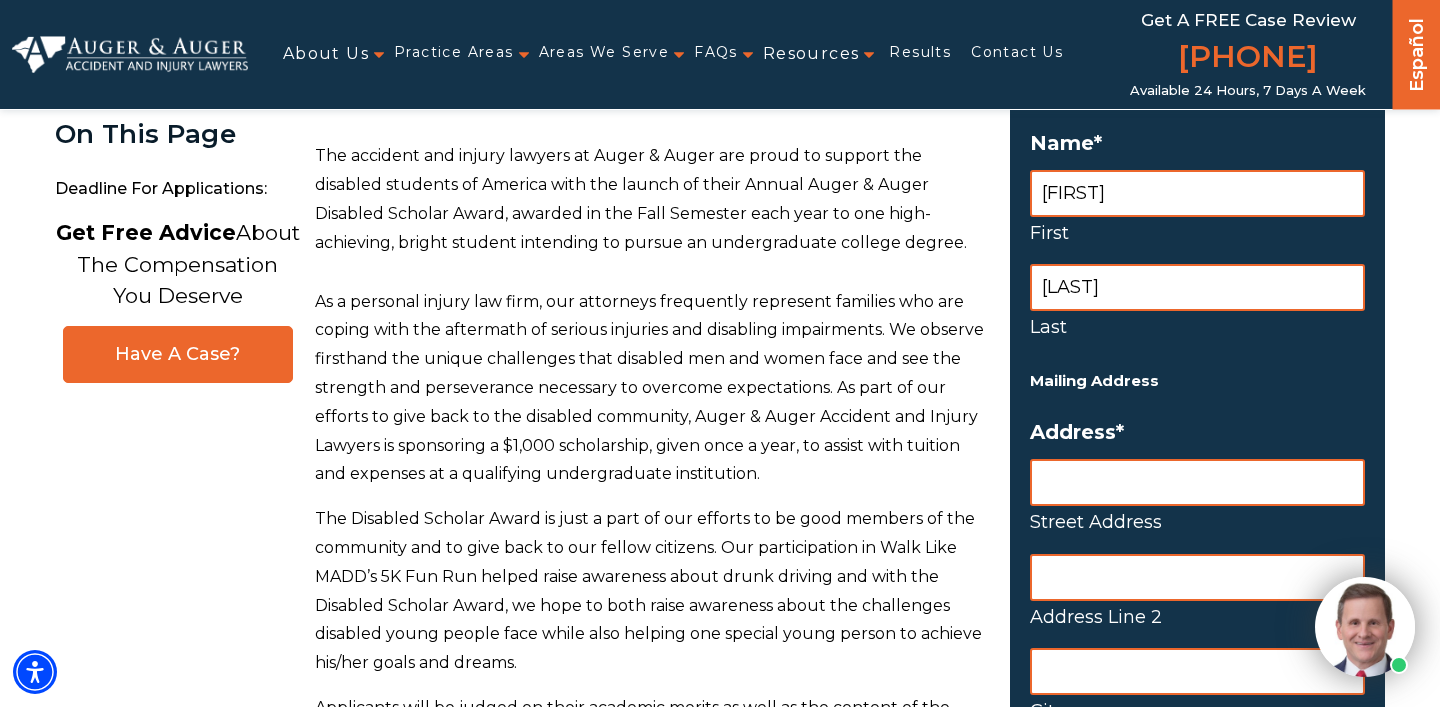 type on "[LAST]" 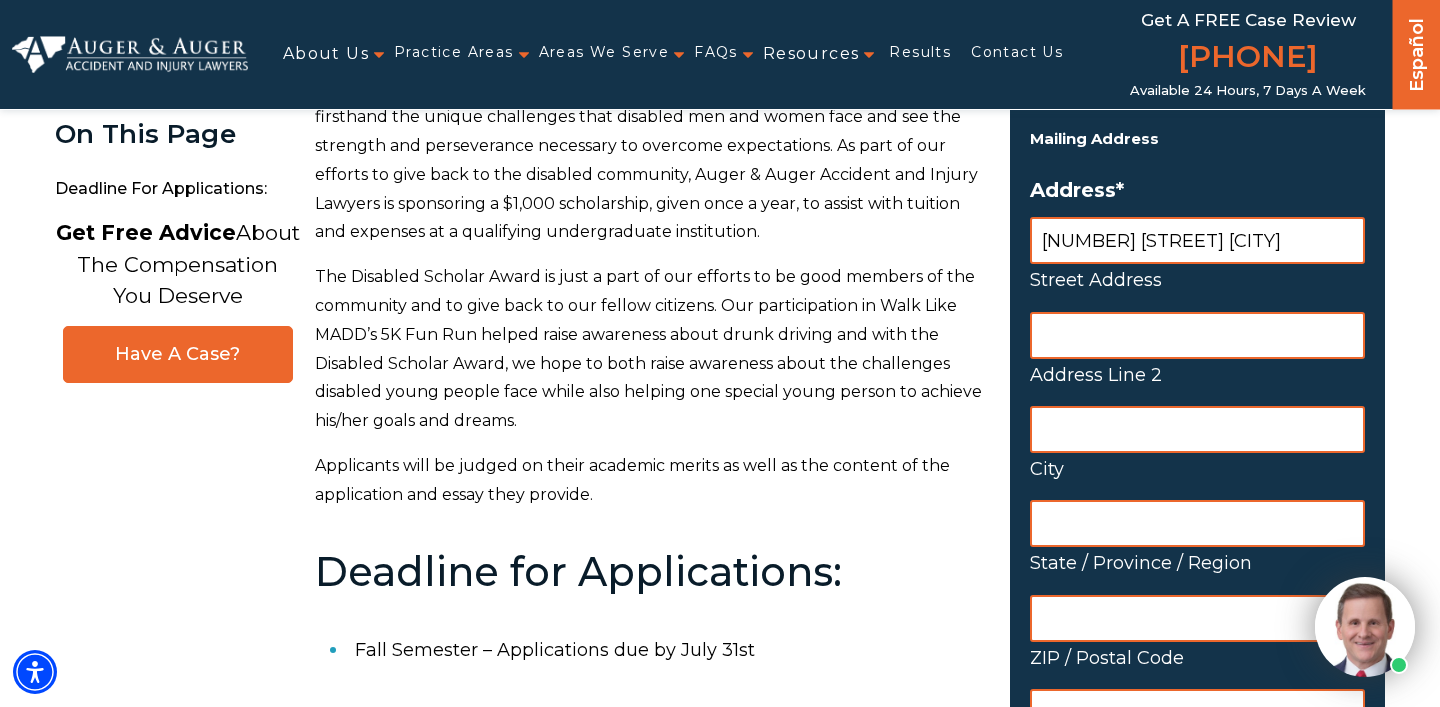 scroll, scrollTop: 393, scrollLeft: 0, axis: vertical 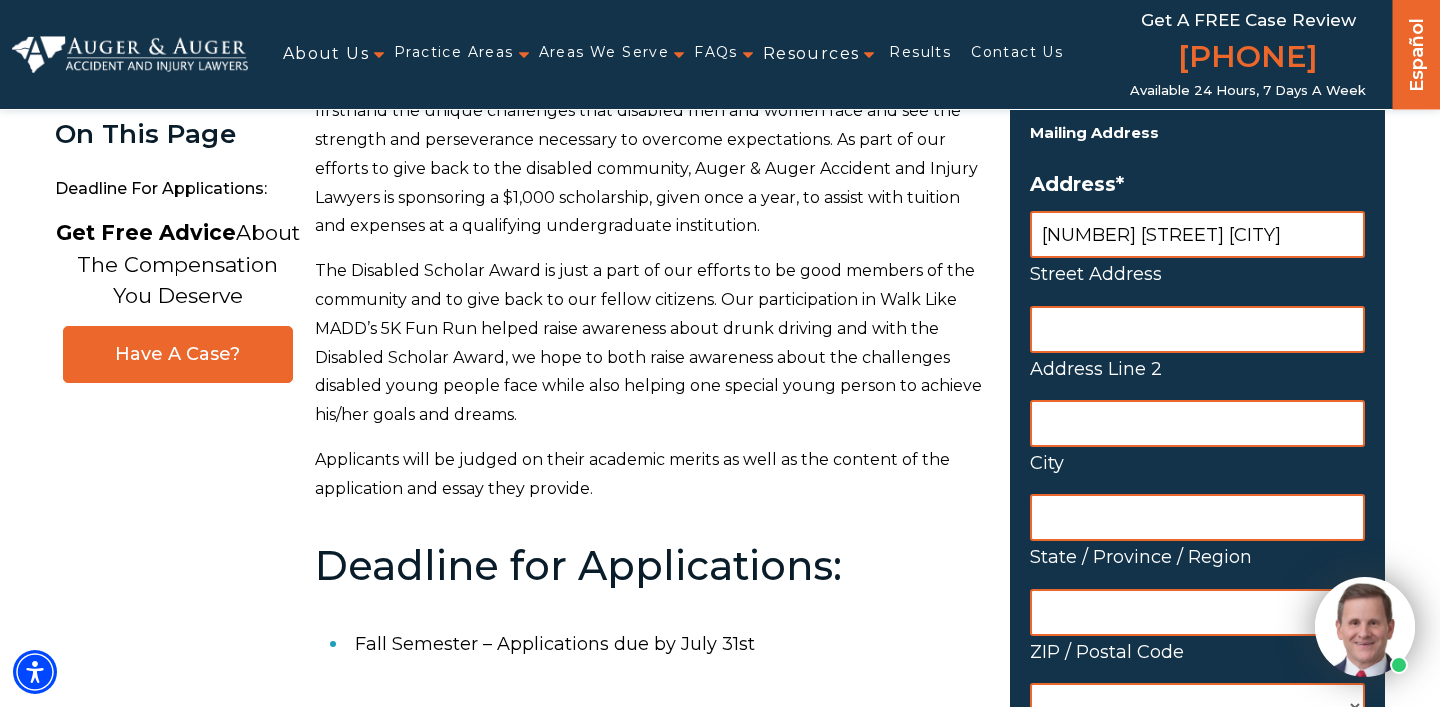 type on "[NUMBER] [STREET] [CITY]" 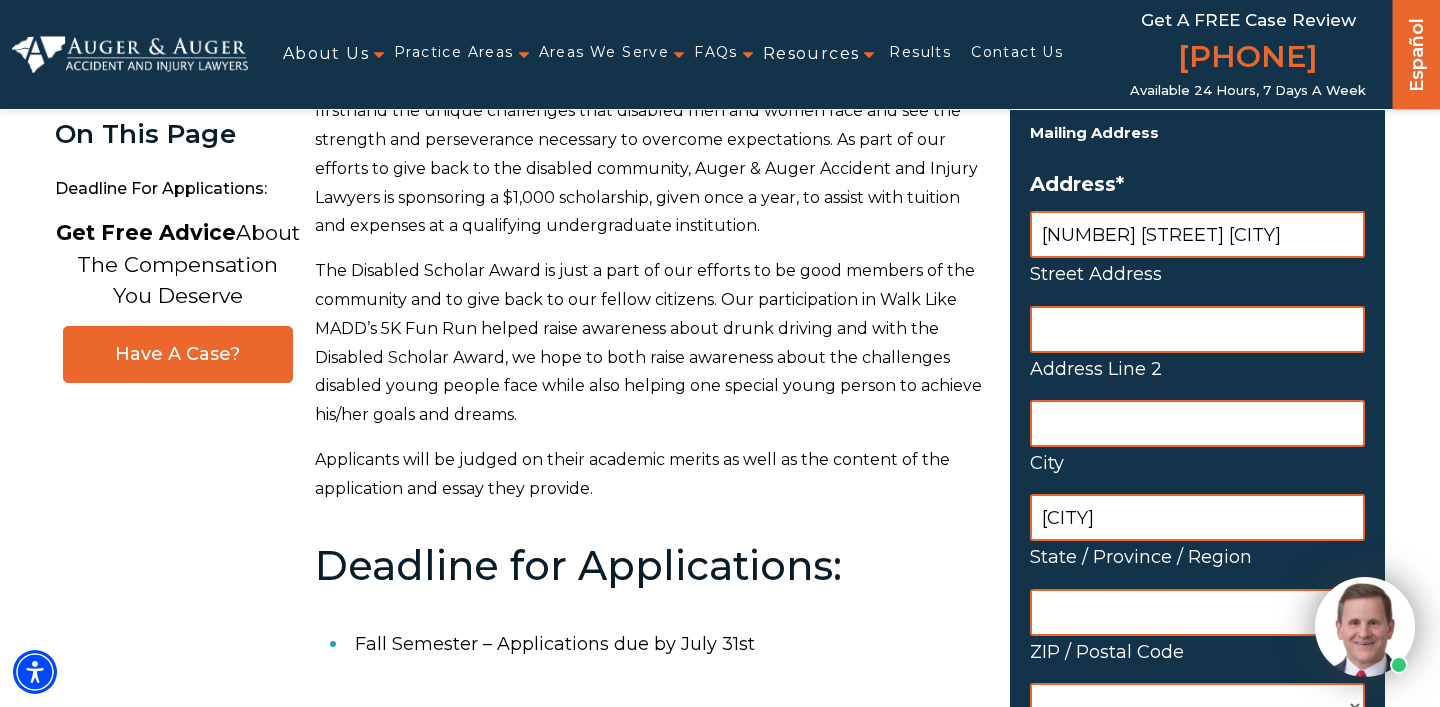 type on "[CITY]" 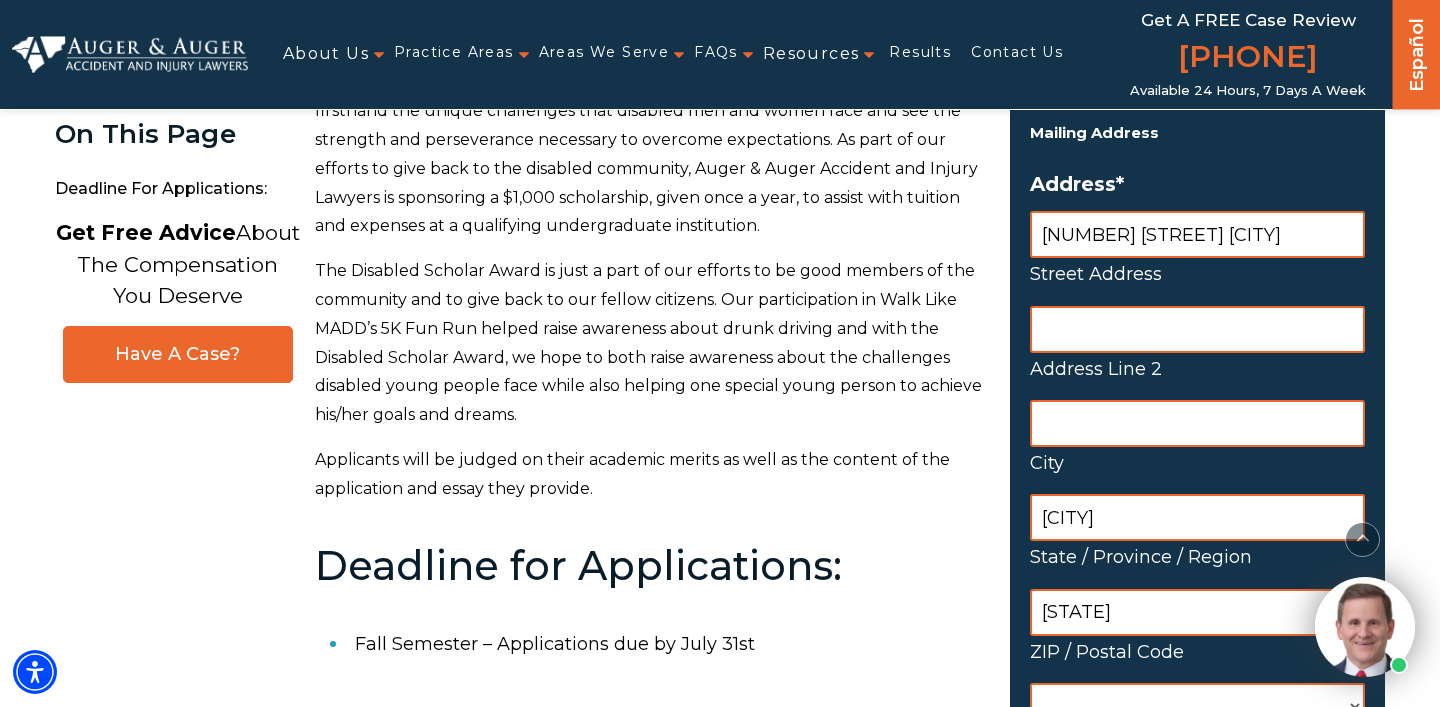 scroll, scrollTop: 556, scrollLeft: 0, axis: vertical 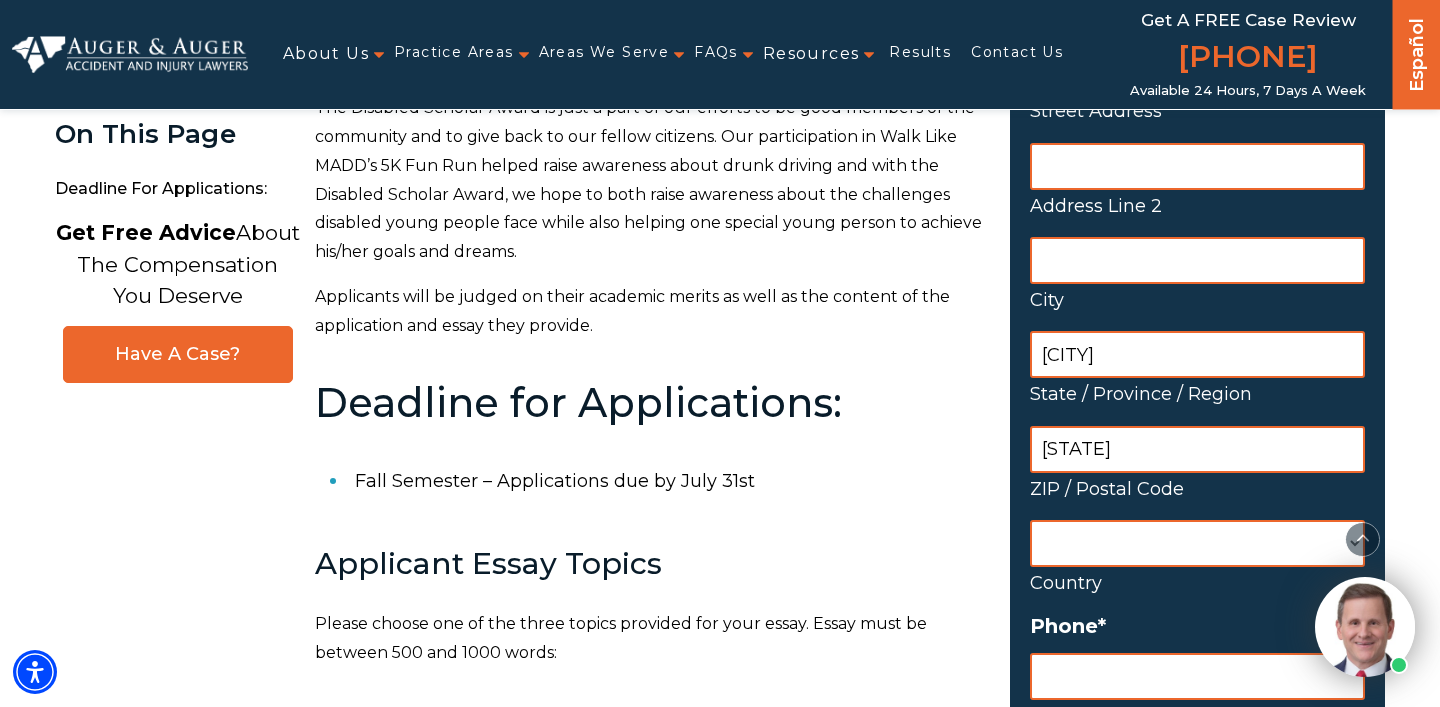type on "[STATE]" 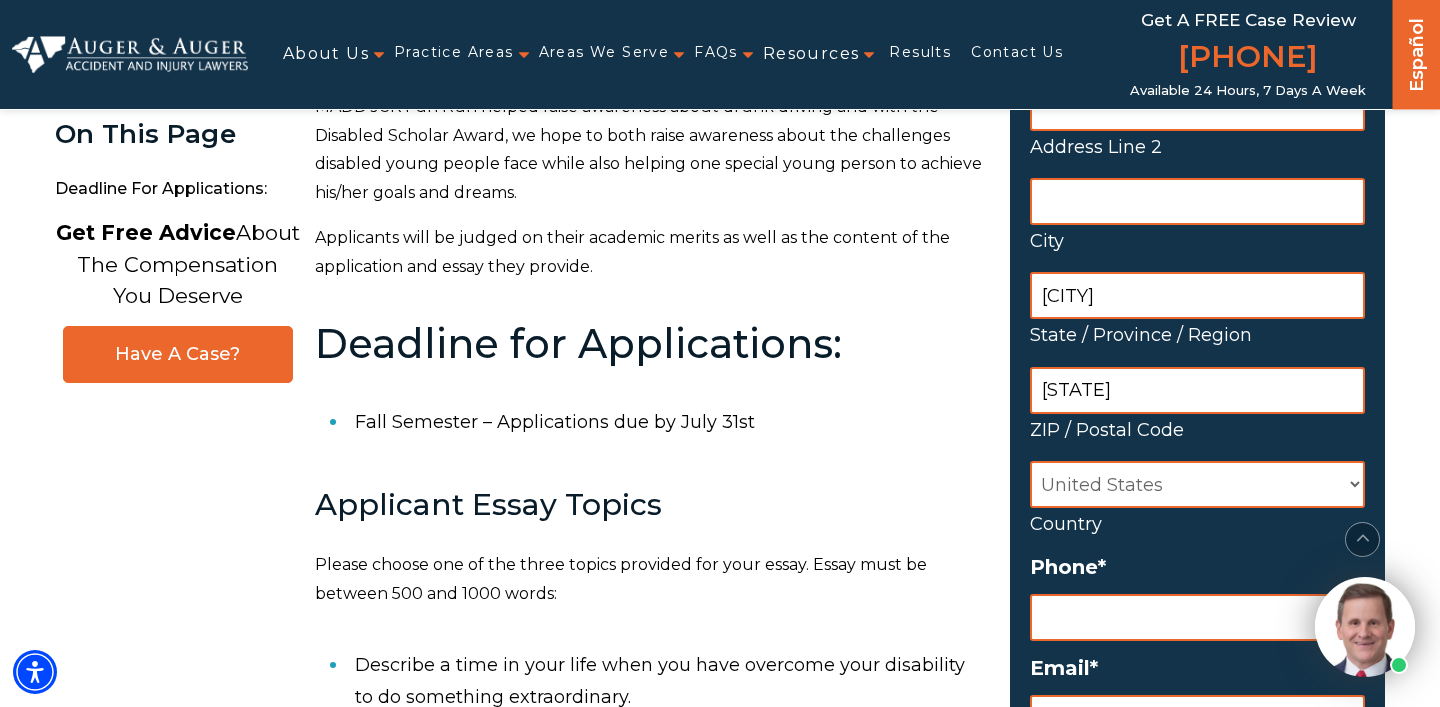 scroll, scrollTop: 616, scrollLeft: 0, axis: vertical 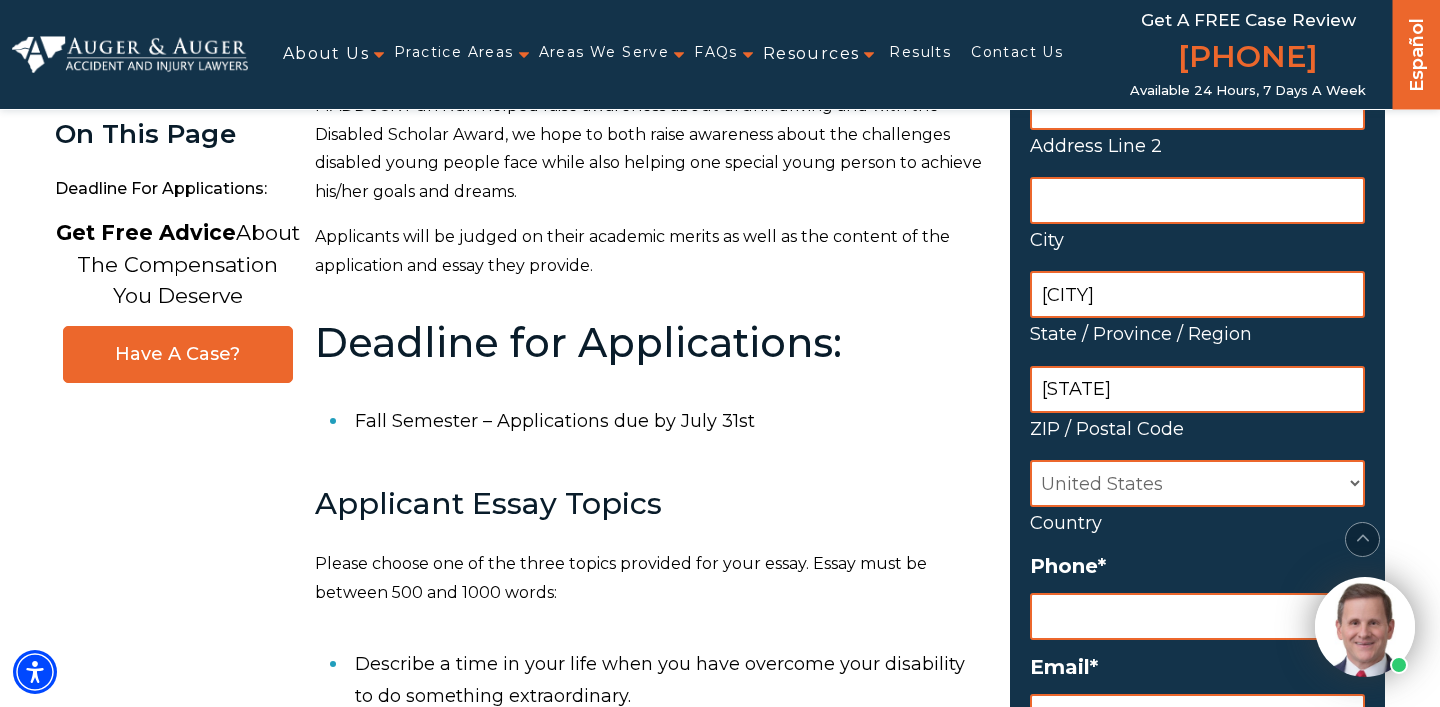 click on "[STATE]" at bounding box center [1197, 389] 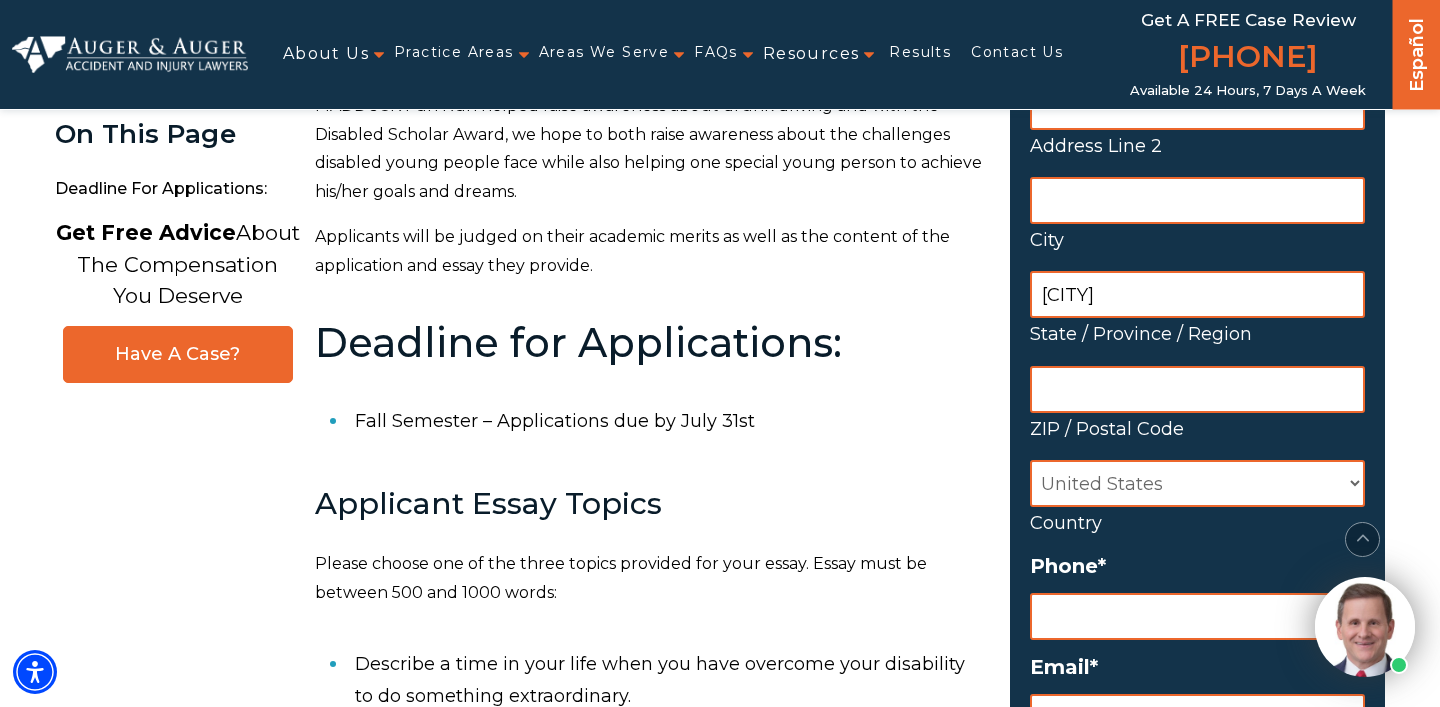 type 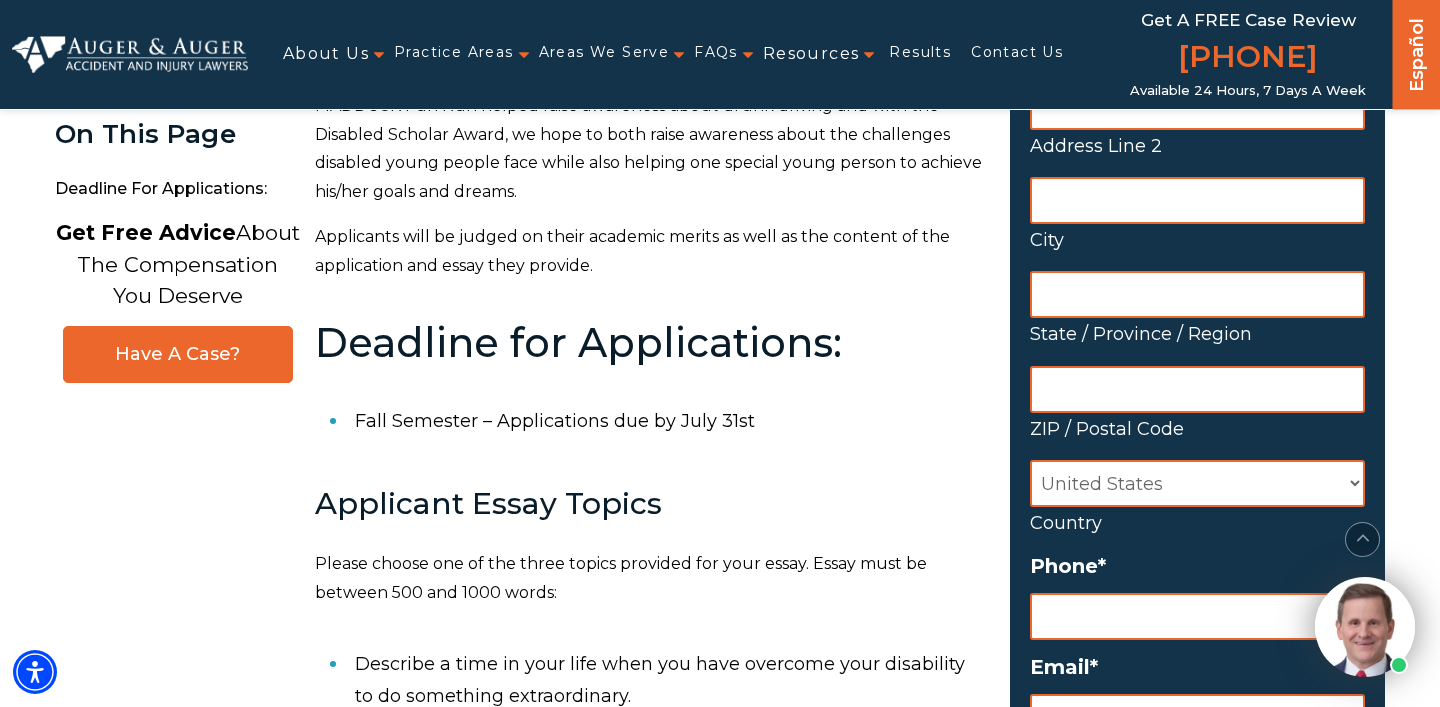 type 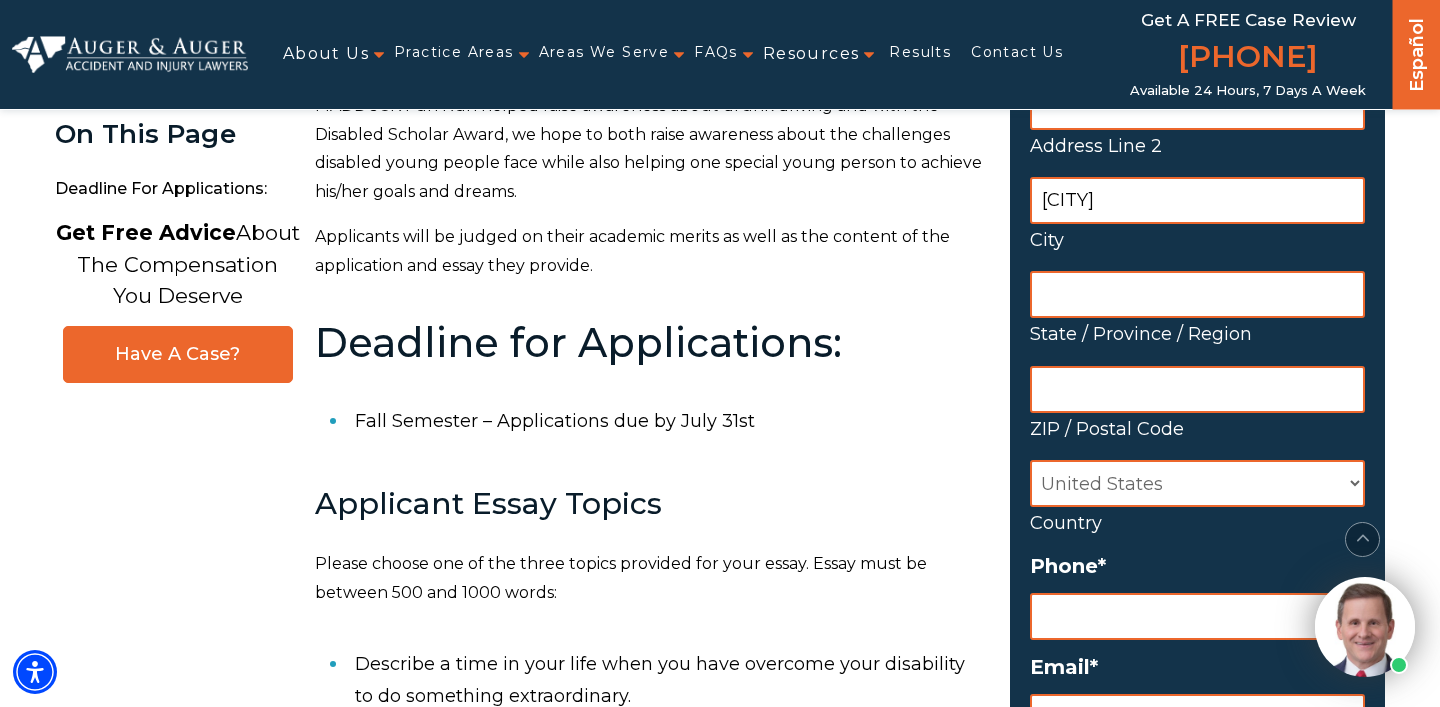 type on "[CITY]" 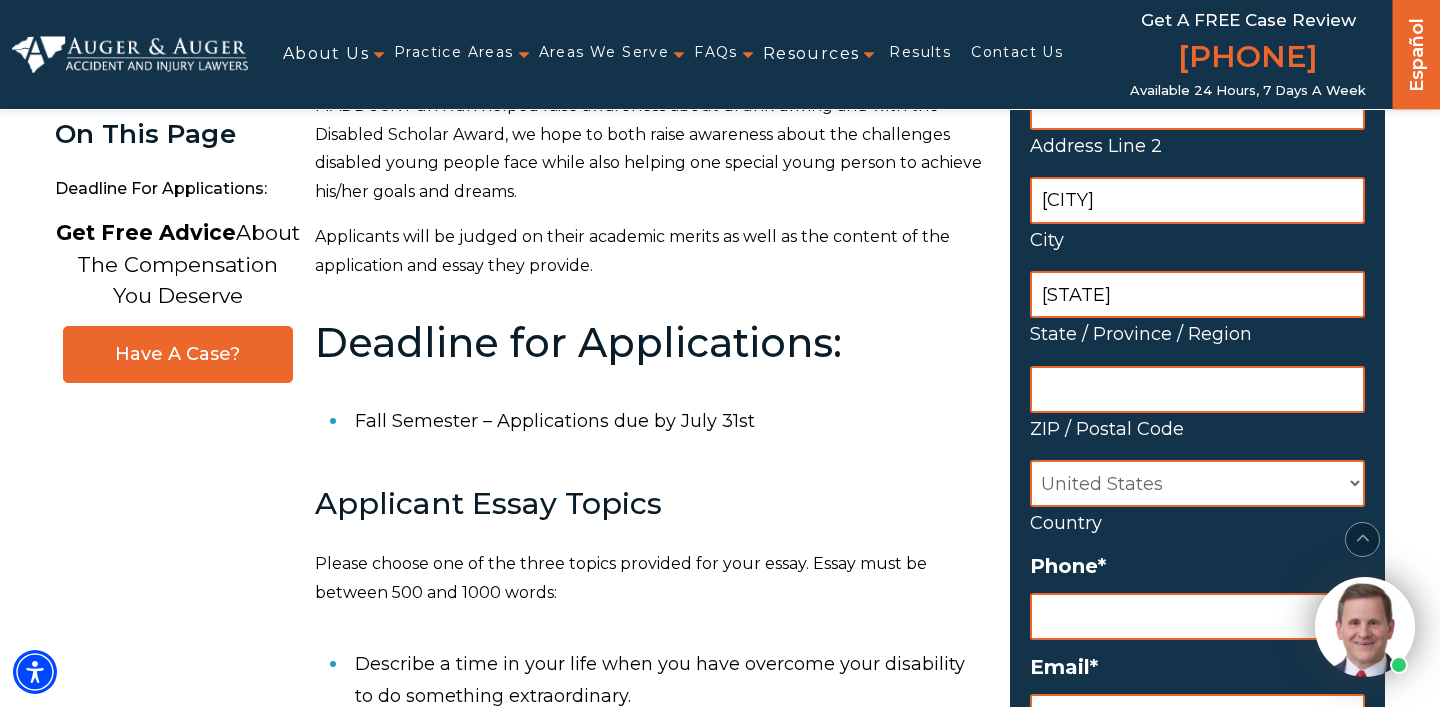 type on "[STATE]" 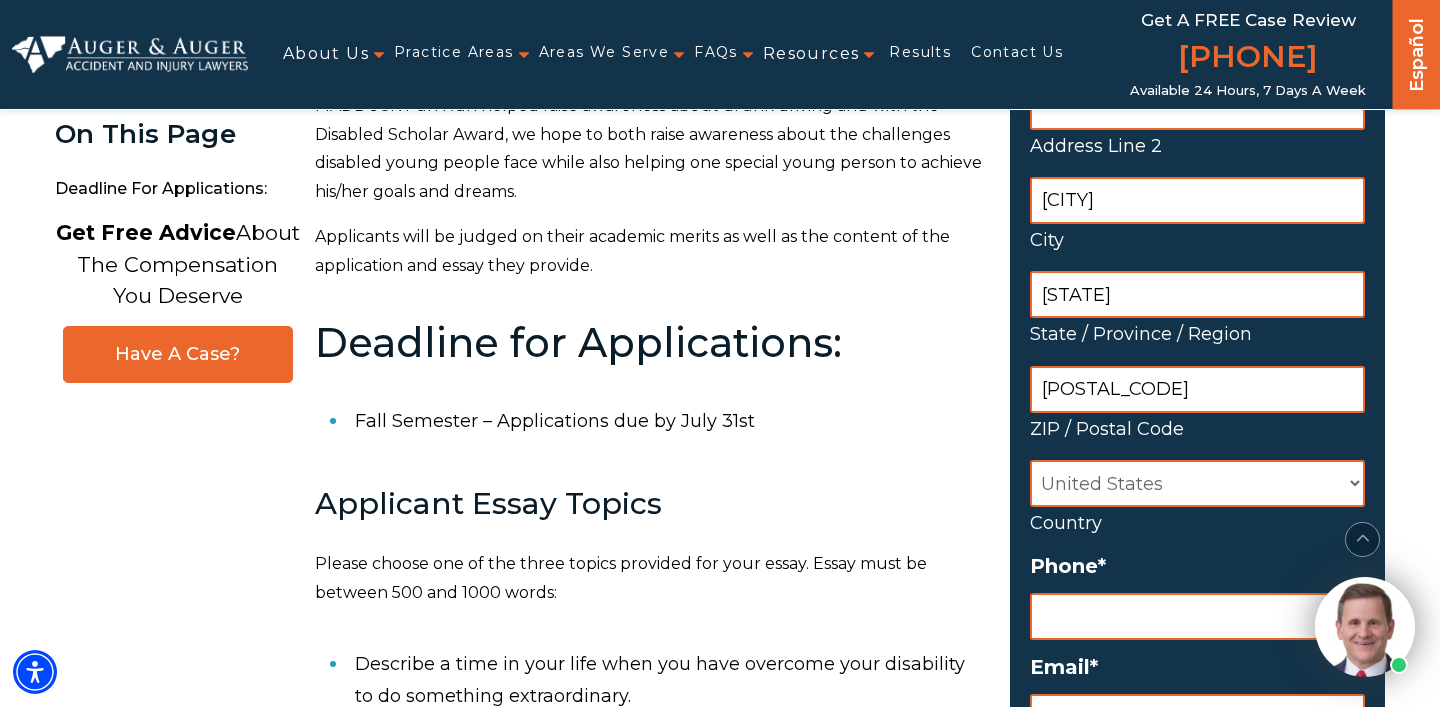 type on "[POSTAL_CODE]" 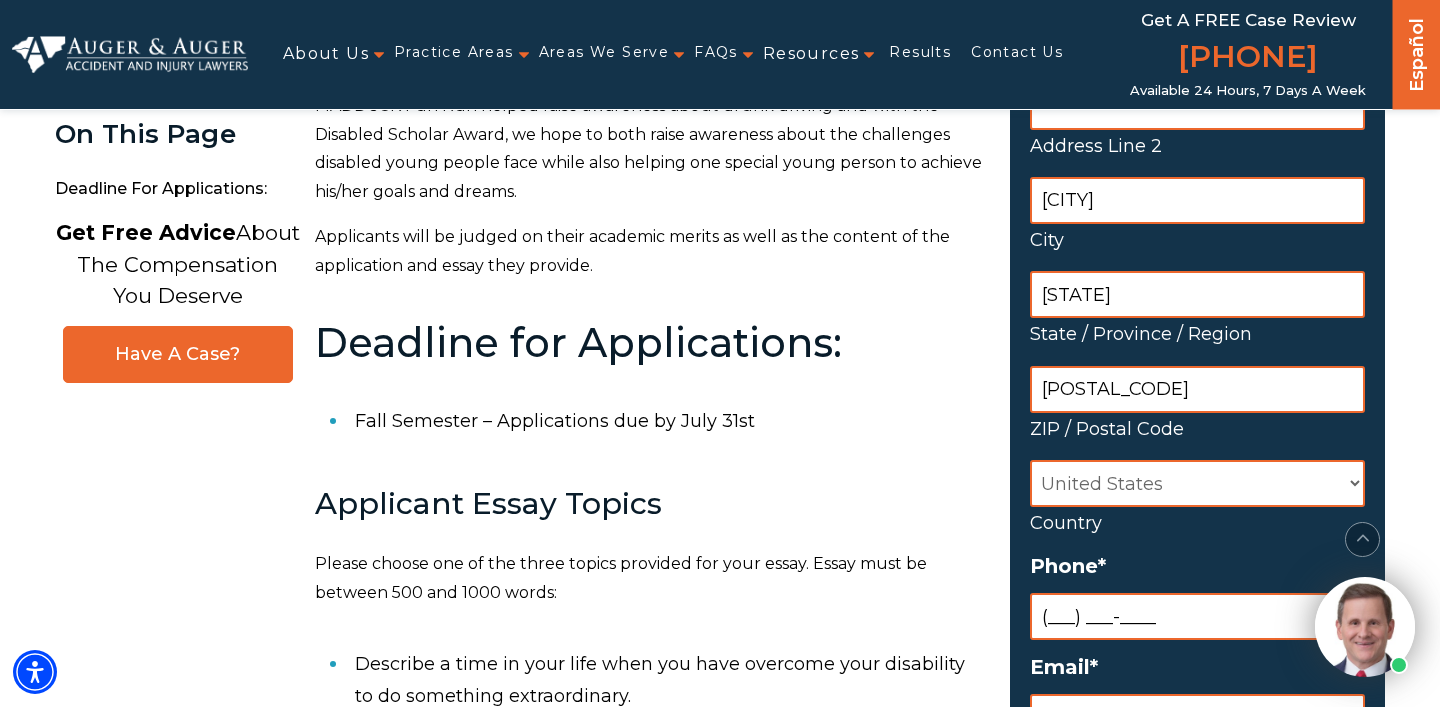 click on "(___) ___-____" at bounding box center (1197, 616) 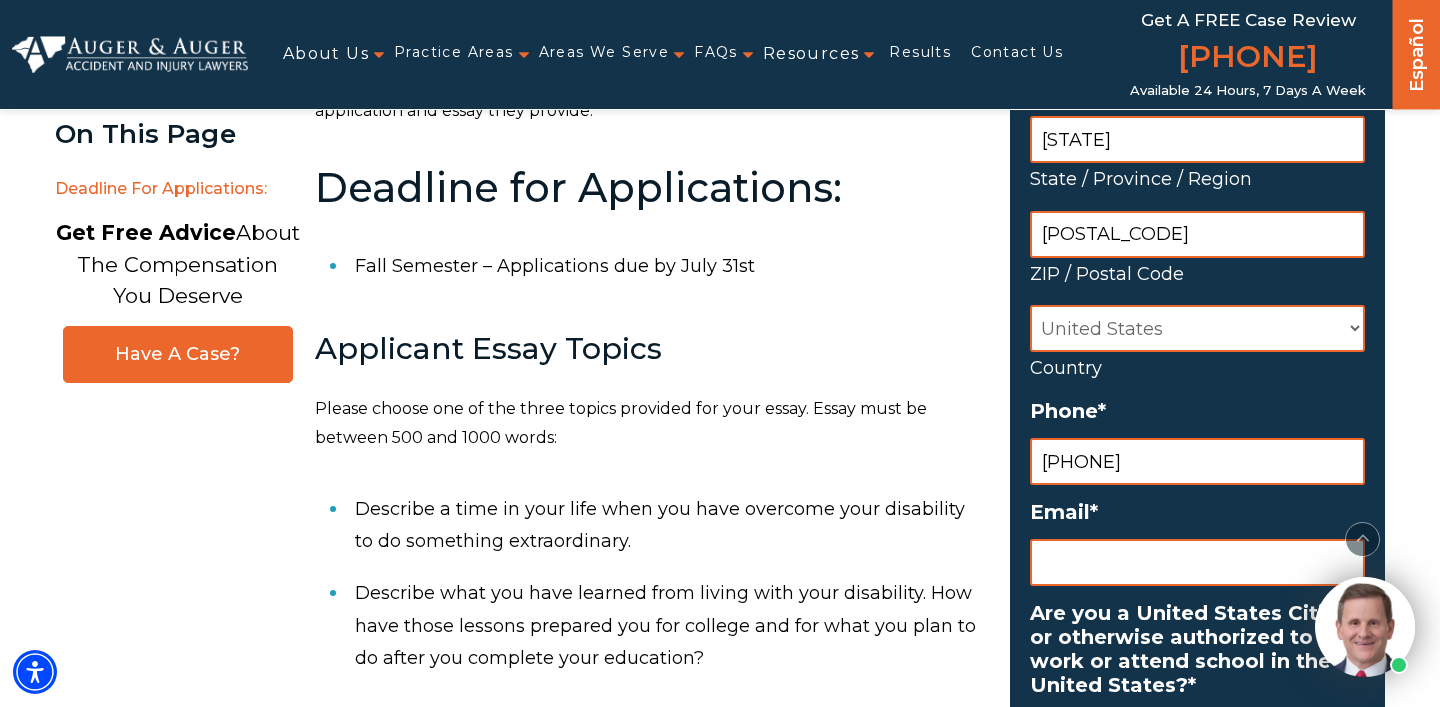 scroll, scrollTop: 788, scrollLeft: 0, axis: vertical 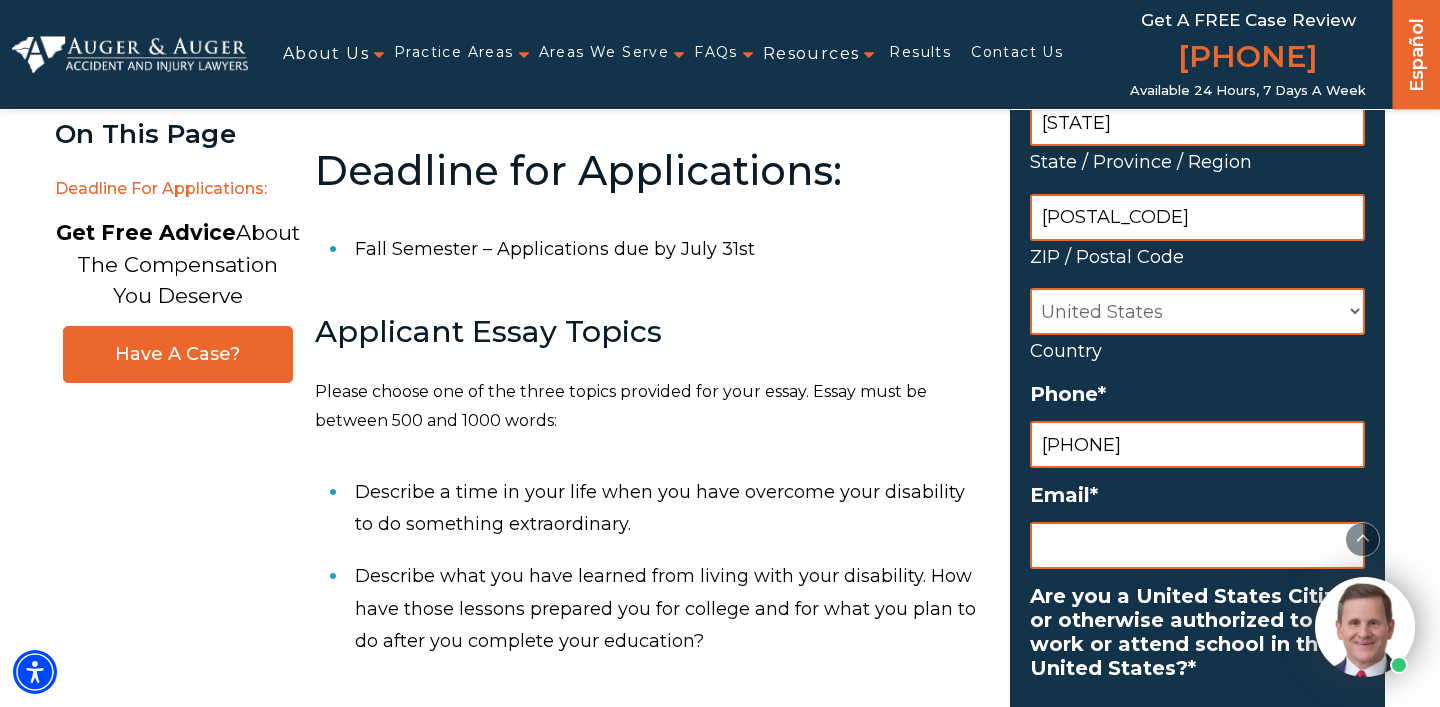 click on "Email *" at bounding box center (1197, 545) 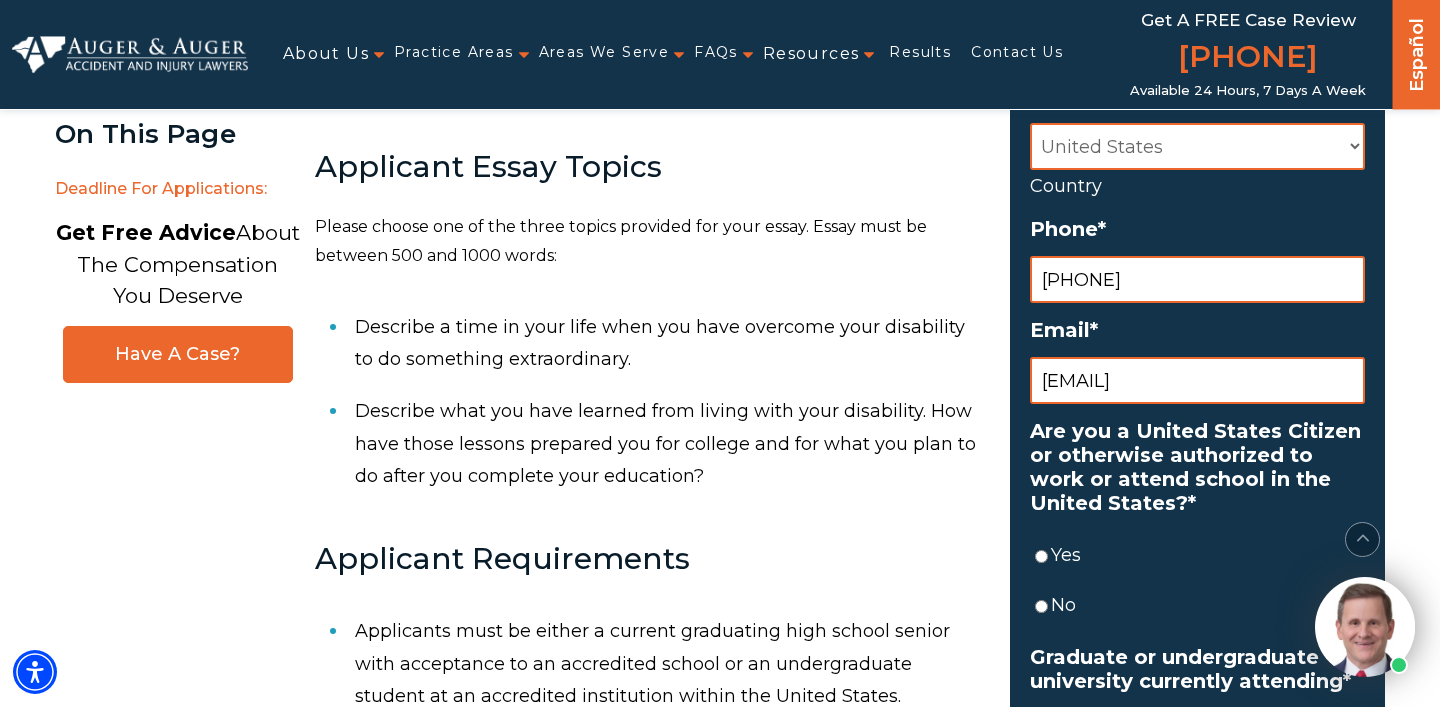 scroll, scrollTop: 983, scrollLeft: 0, axis: vertical 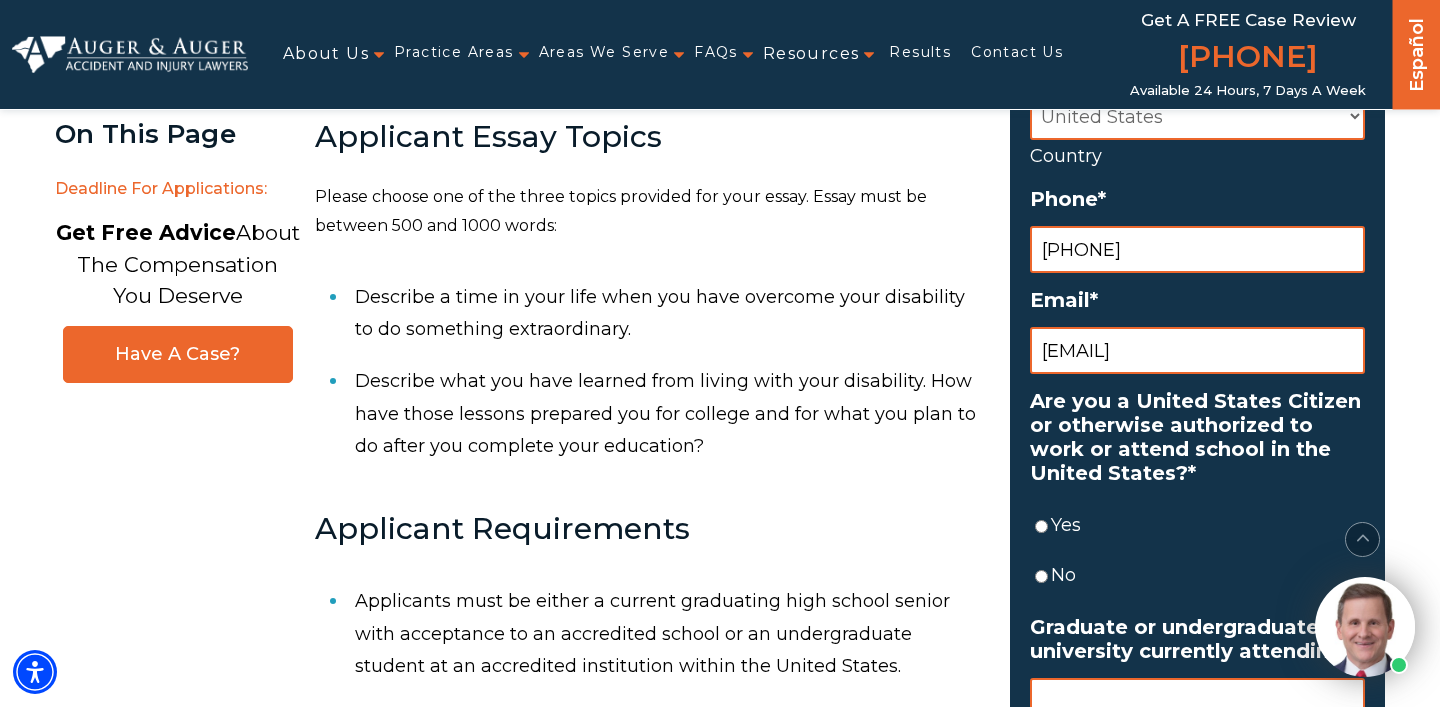 type on "[EMAIL]" 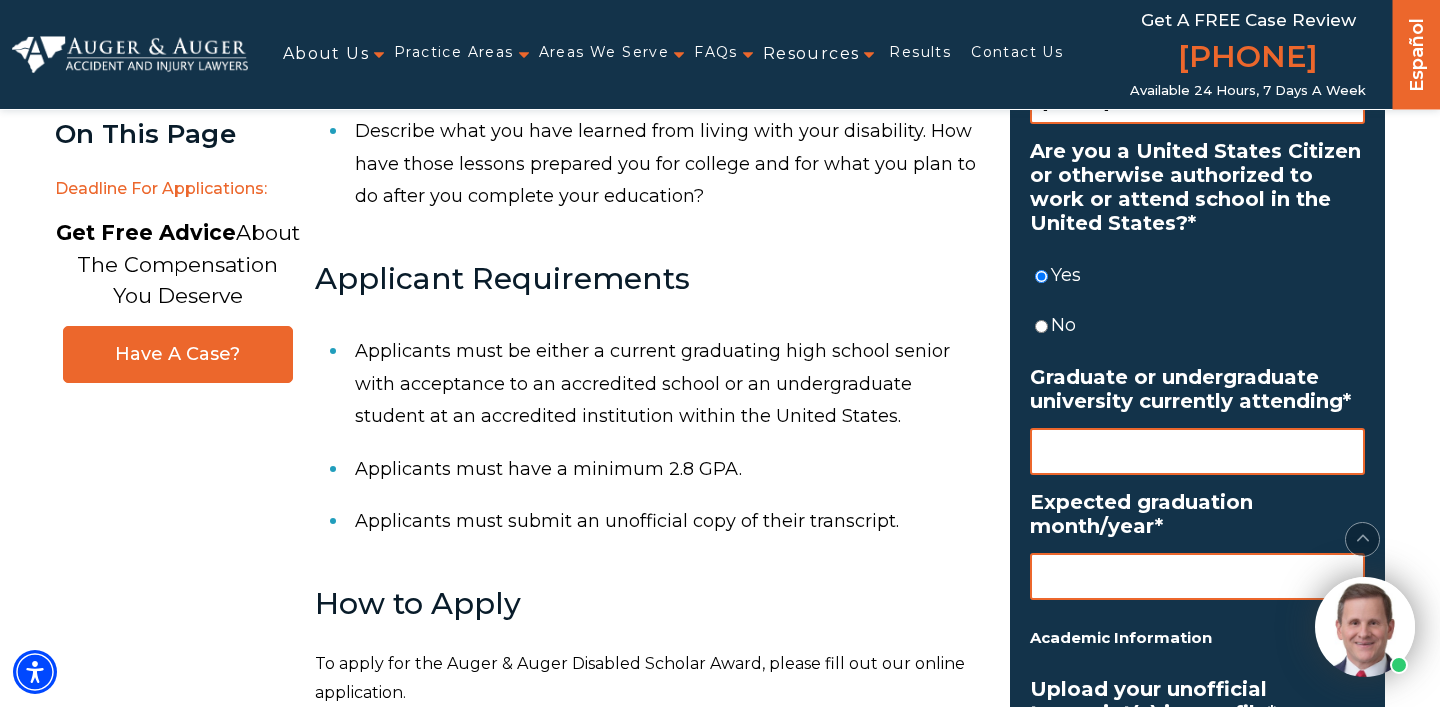 scroll, scrollTop: 1236, scrollLeft: 0, axis: vertical 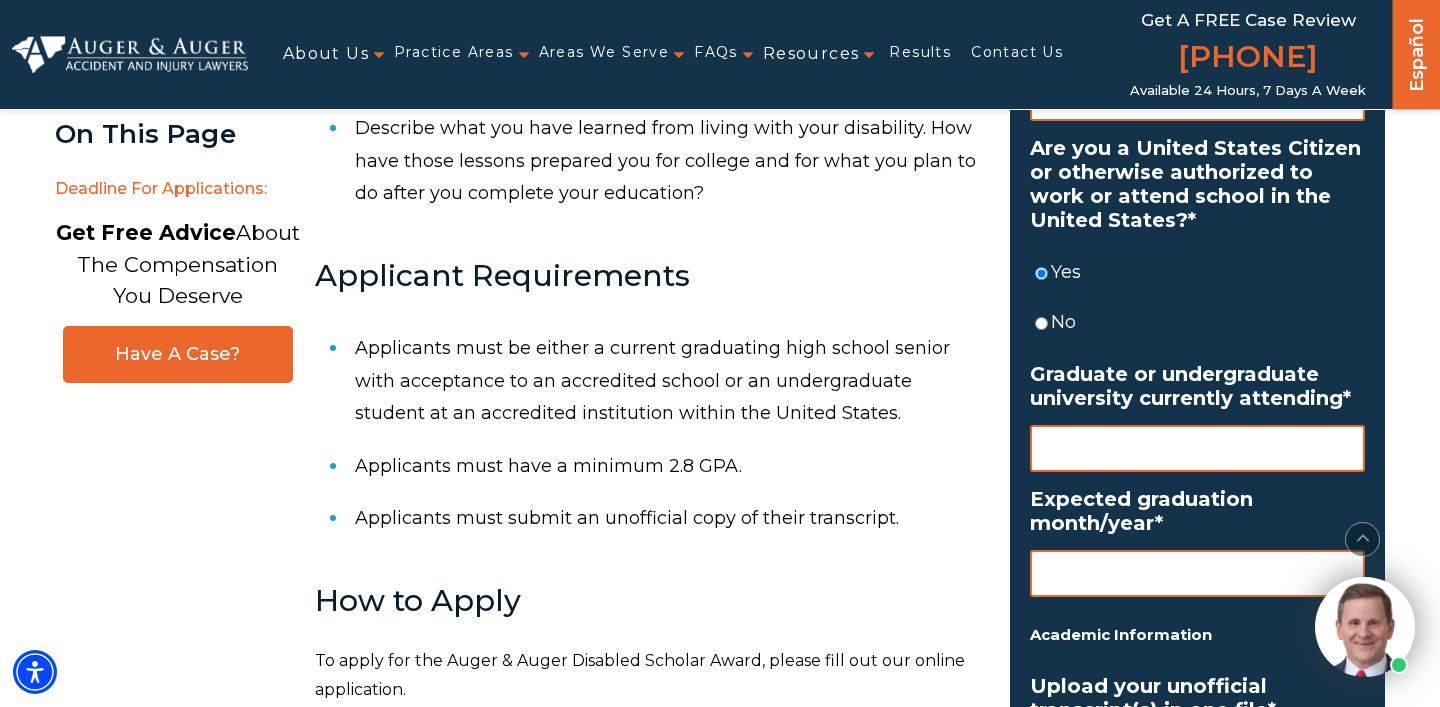 click on "Graduate or undergraduate university currently attending *" at bounding box center [1197, 448] 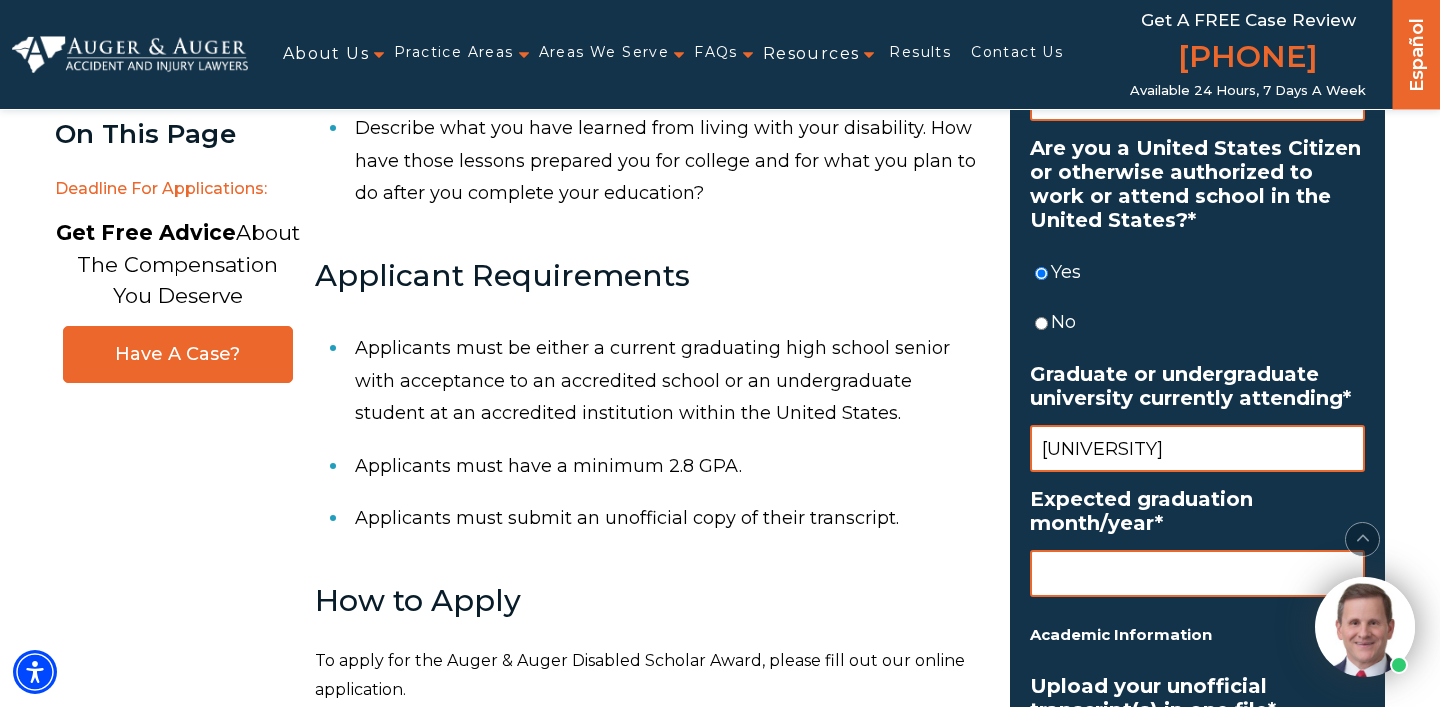 type on "[UNIVERSITY]" 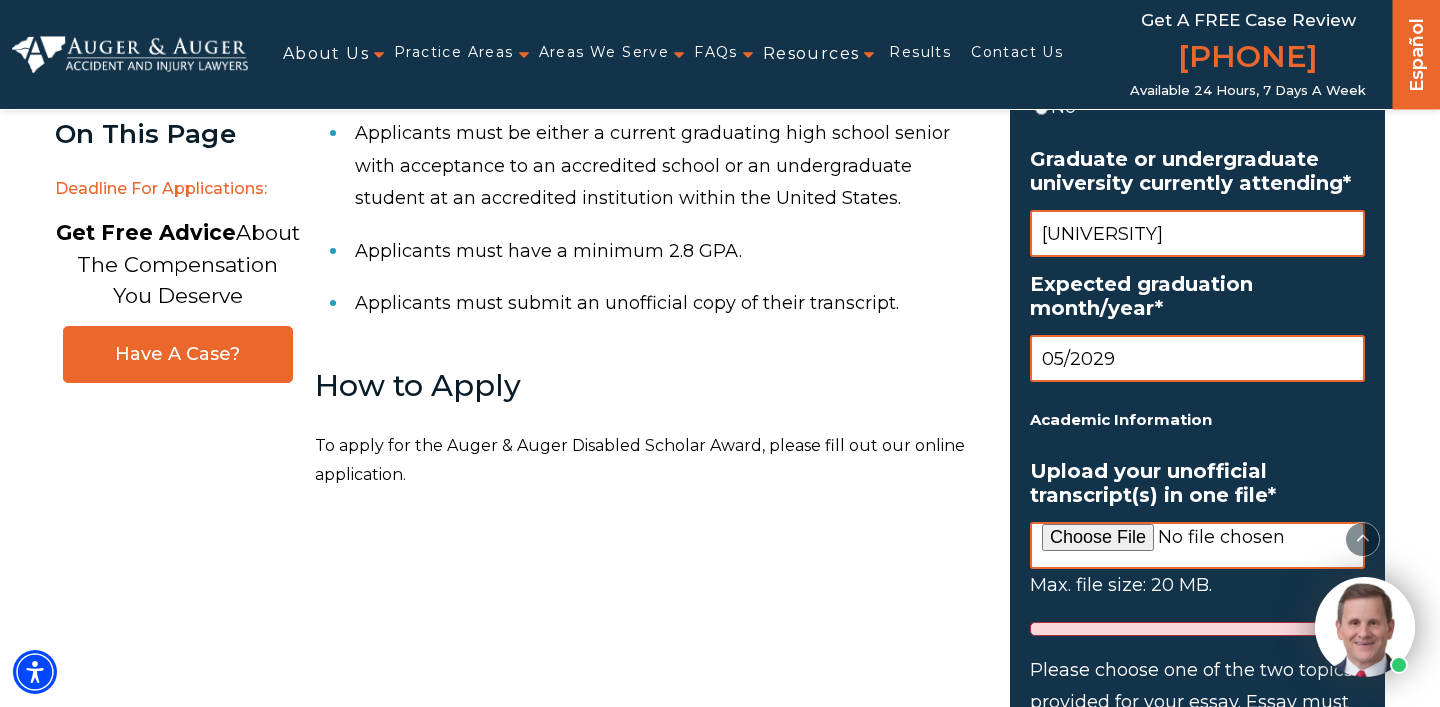 scroll, scrollTop: 1493, scrollLeft: 0, axis: vertical 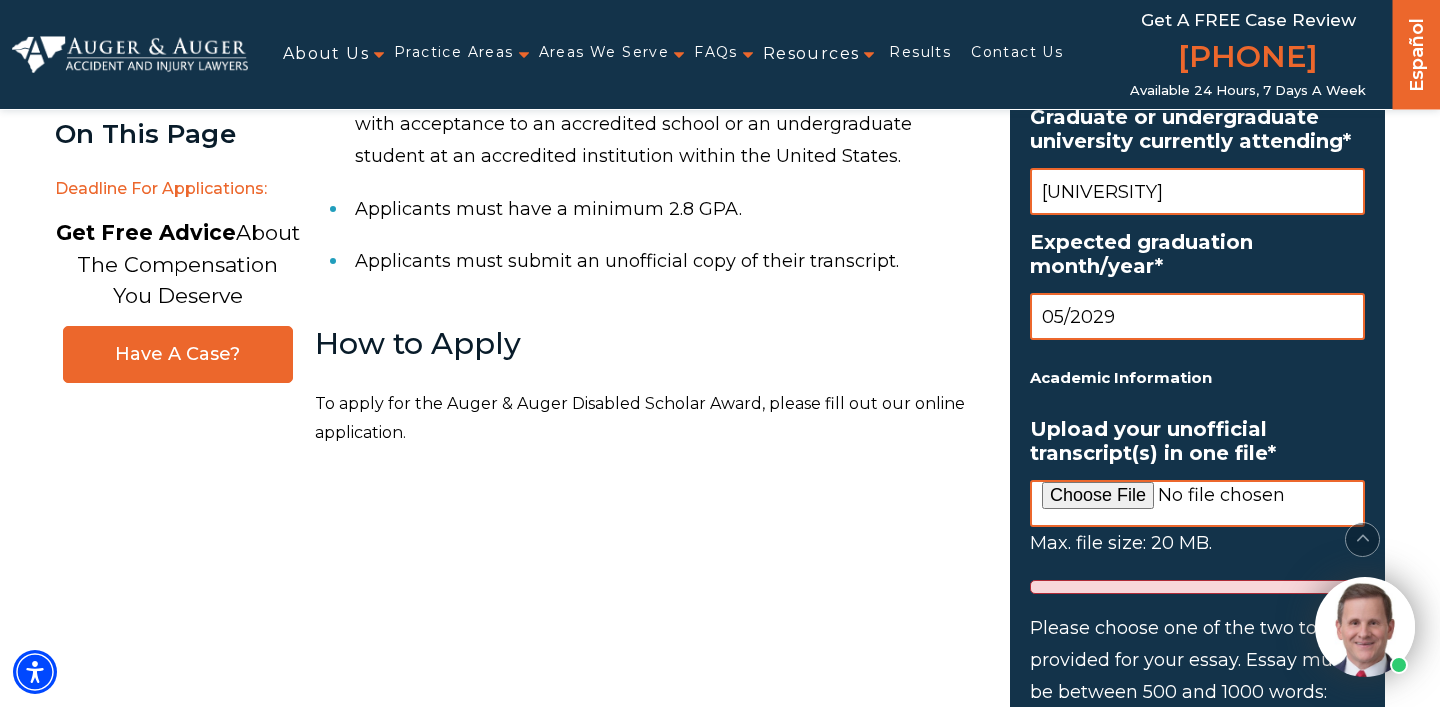 type on "05/2029" 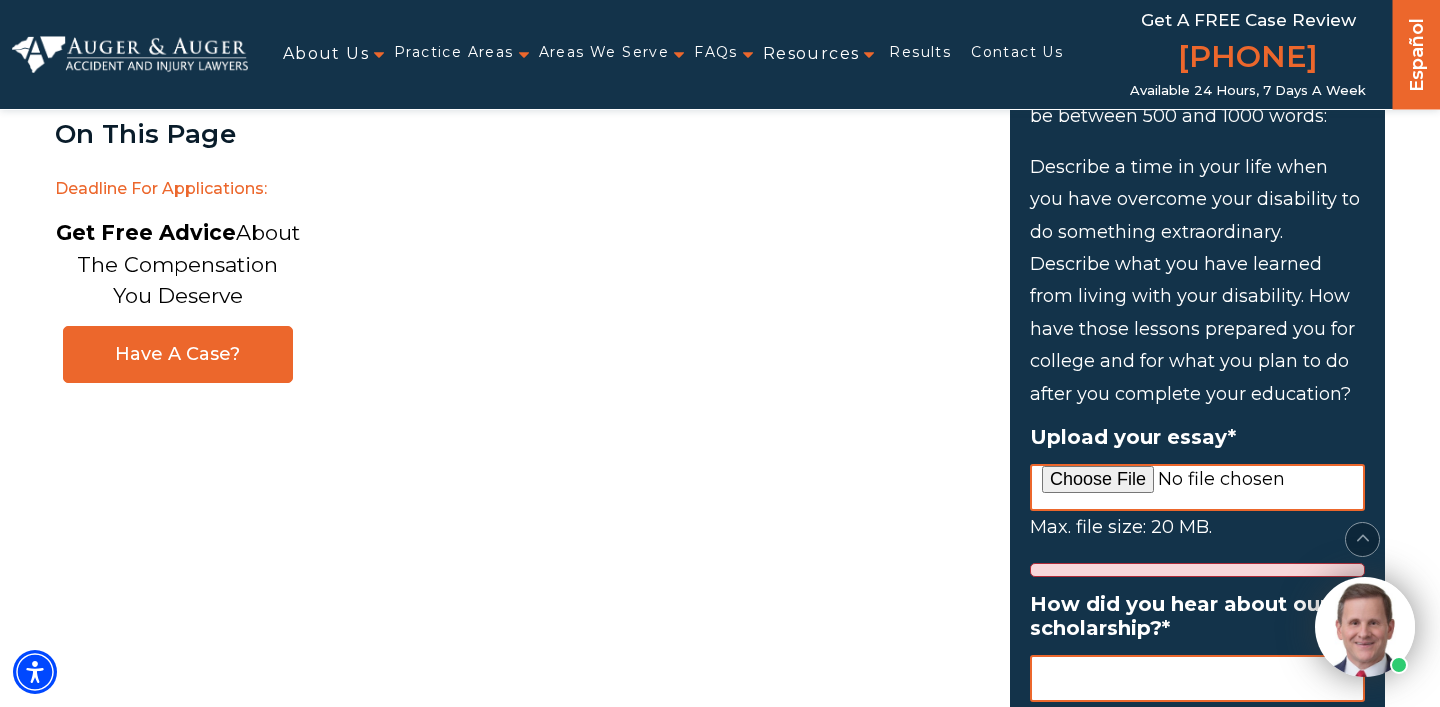 scroll, scrollTop: 2042, scrollLeft: 0, axis: vertical 